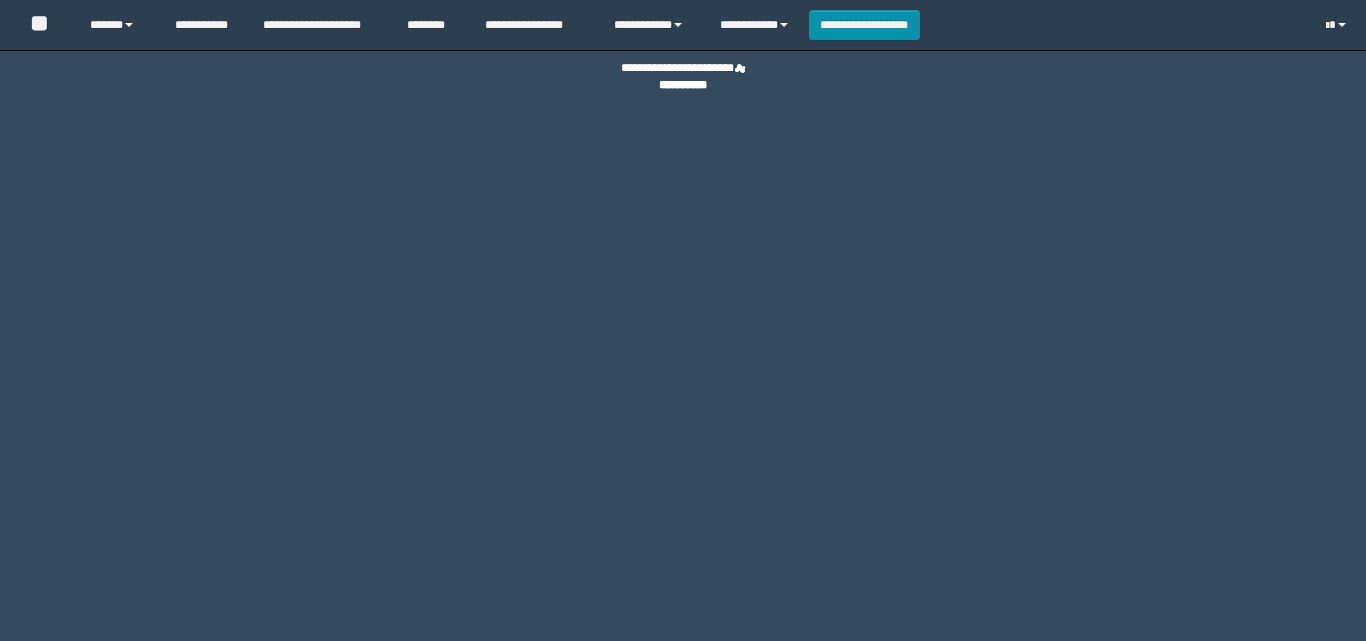 scroll, scrollTop: 0, scrollLeft: 0, axis: both 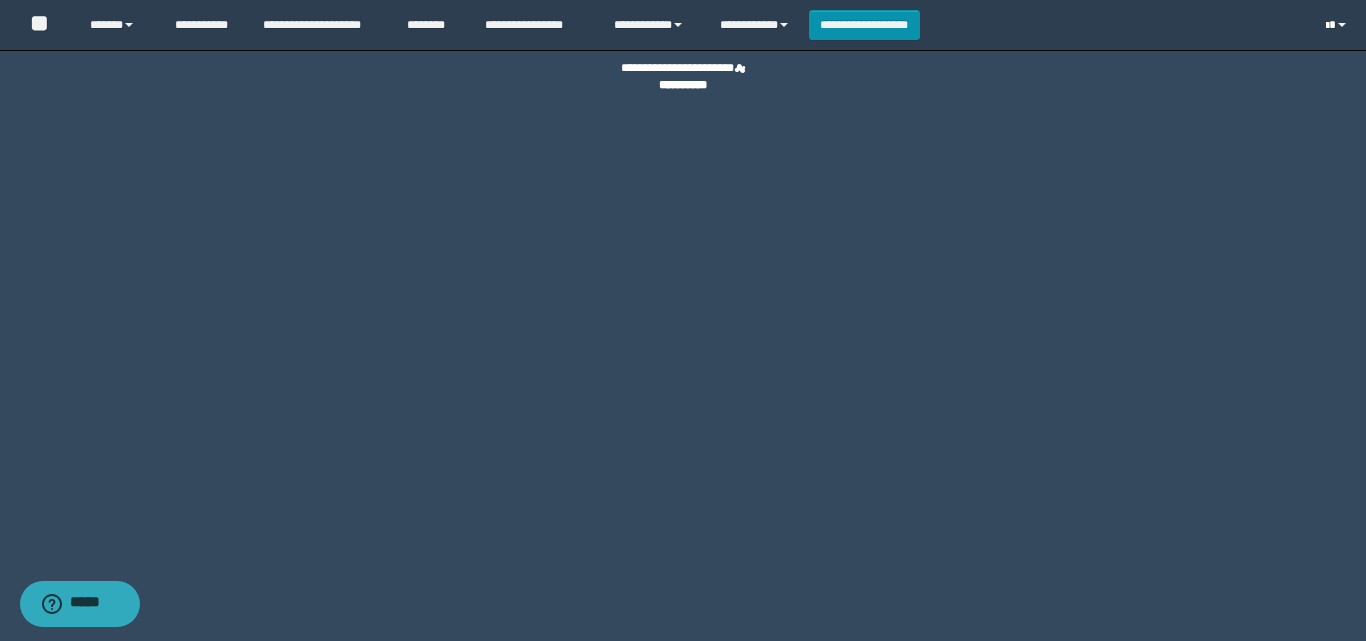 click at bounding box center (1327, 26) 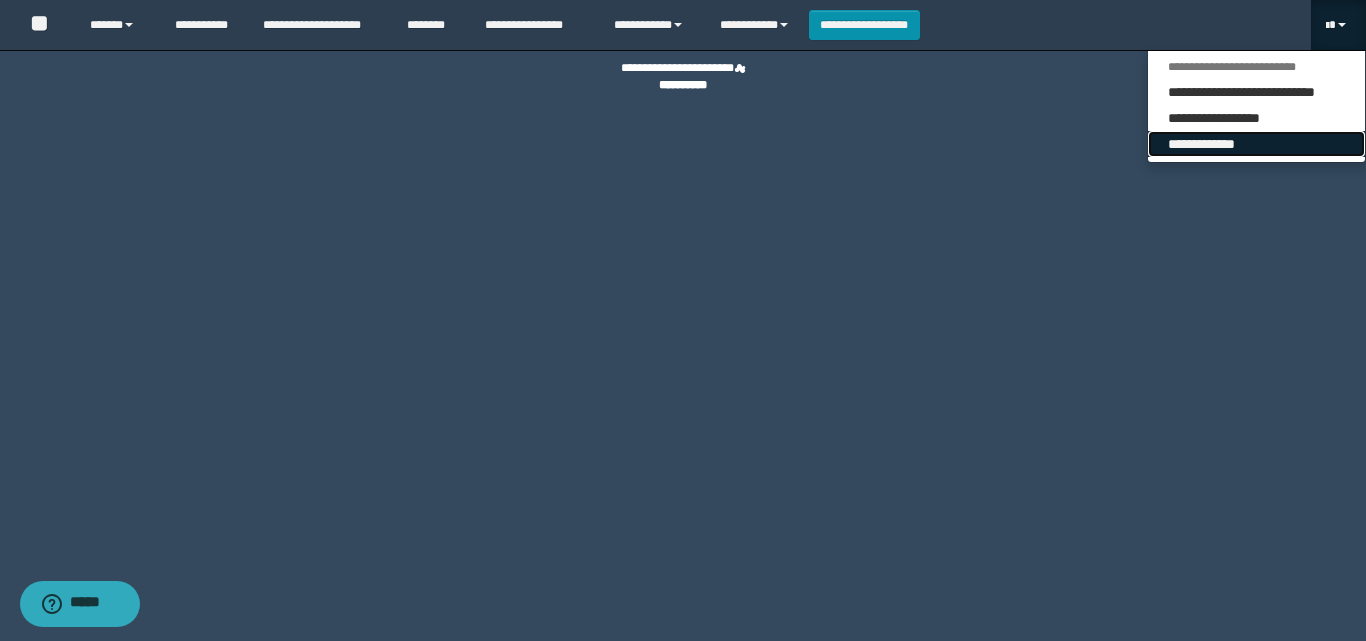 click on "**********" at bounding box center [1256, 144] 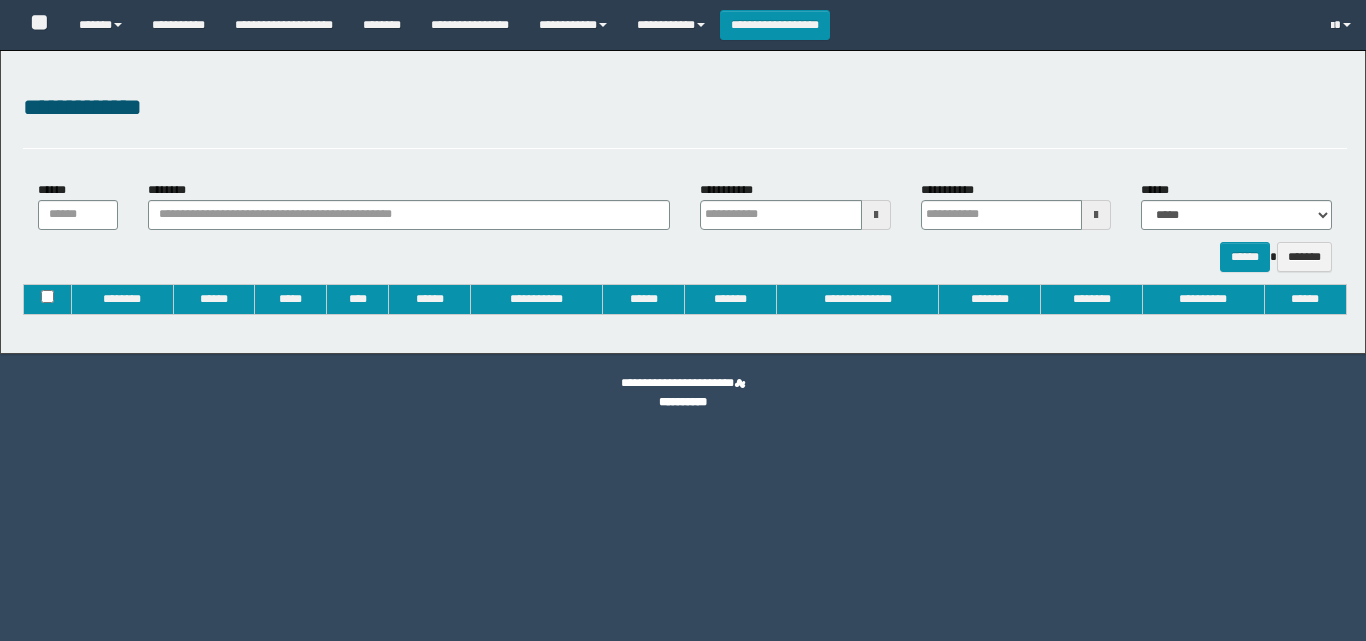 type on "**********" 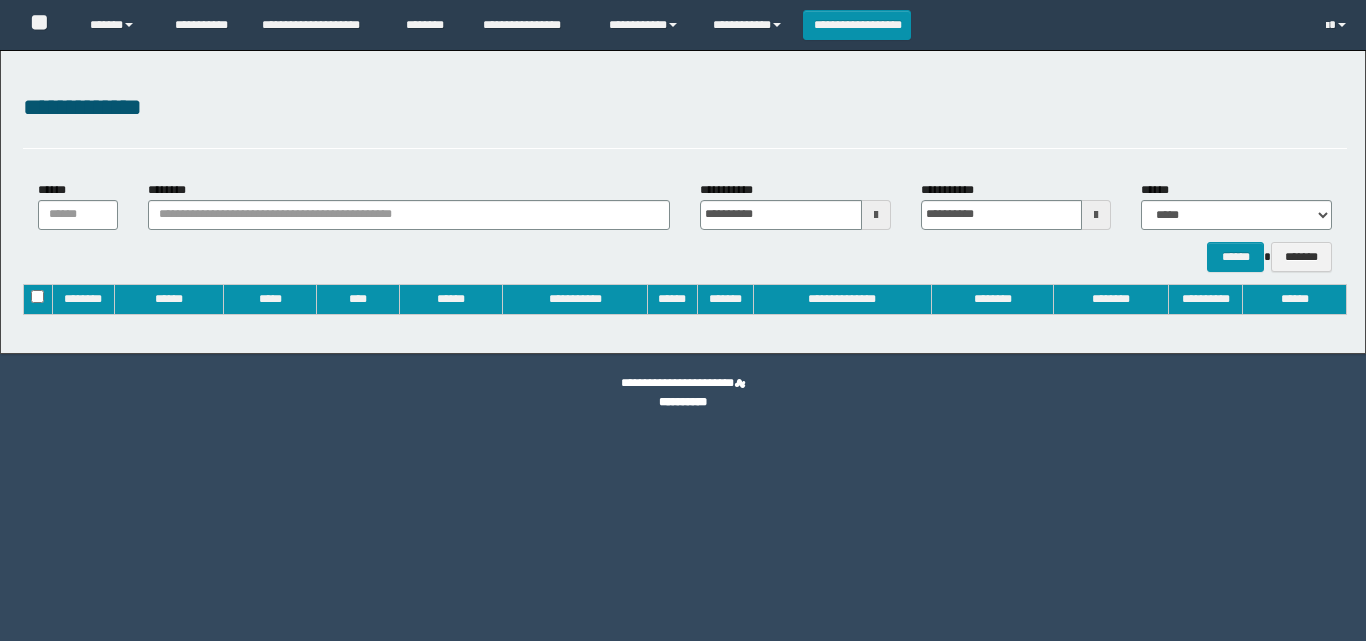 scroll, scrollTop: 0, scrollLeft: 0, axis: both 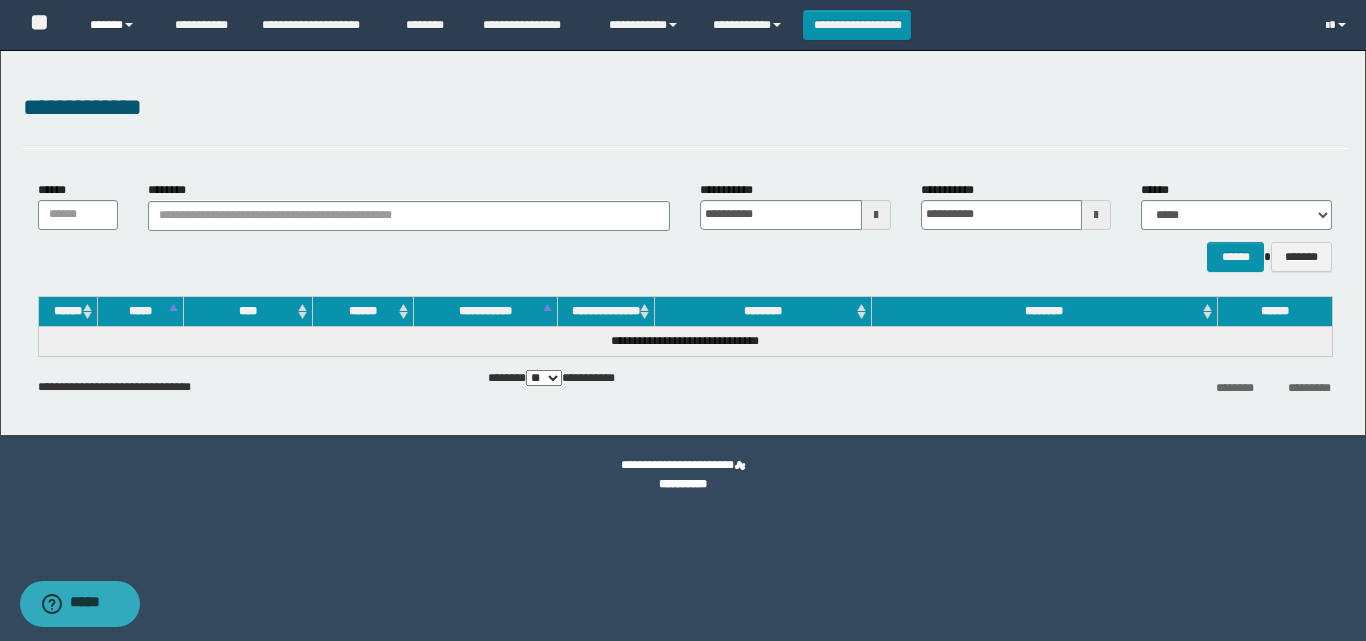 click on "******" at bounding box center (117, 25) 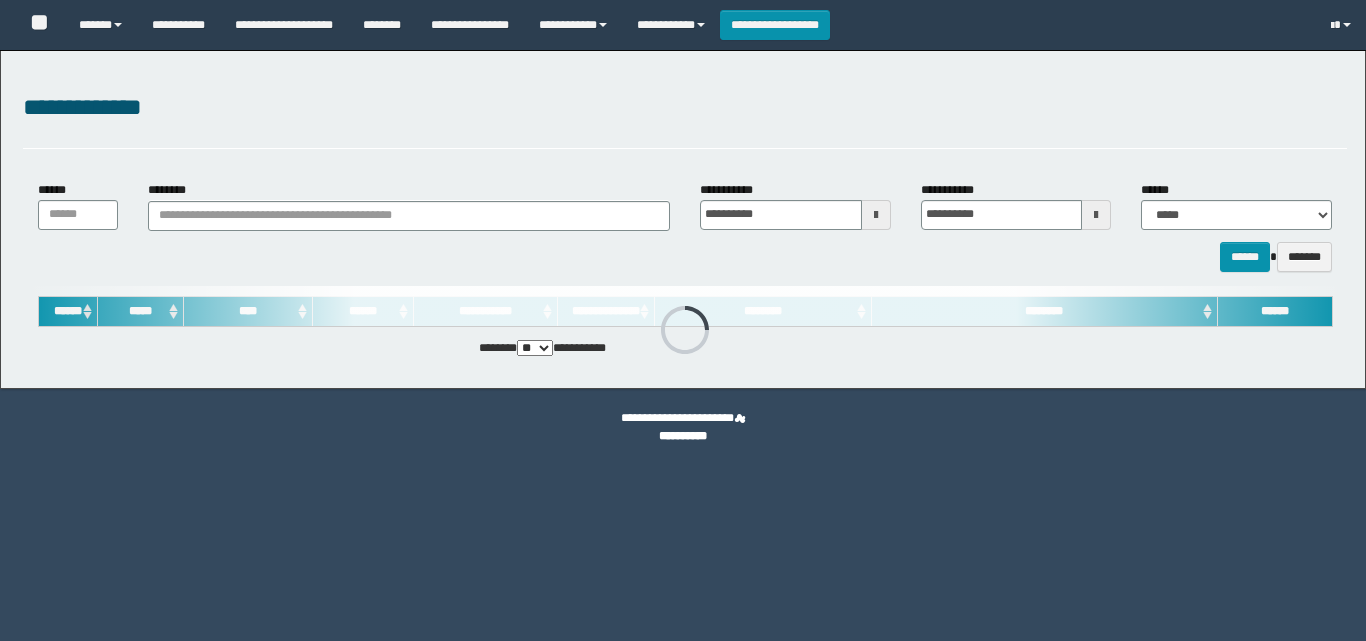 scroll, scrollTop: 0, scrollLeft: 0, axis: both 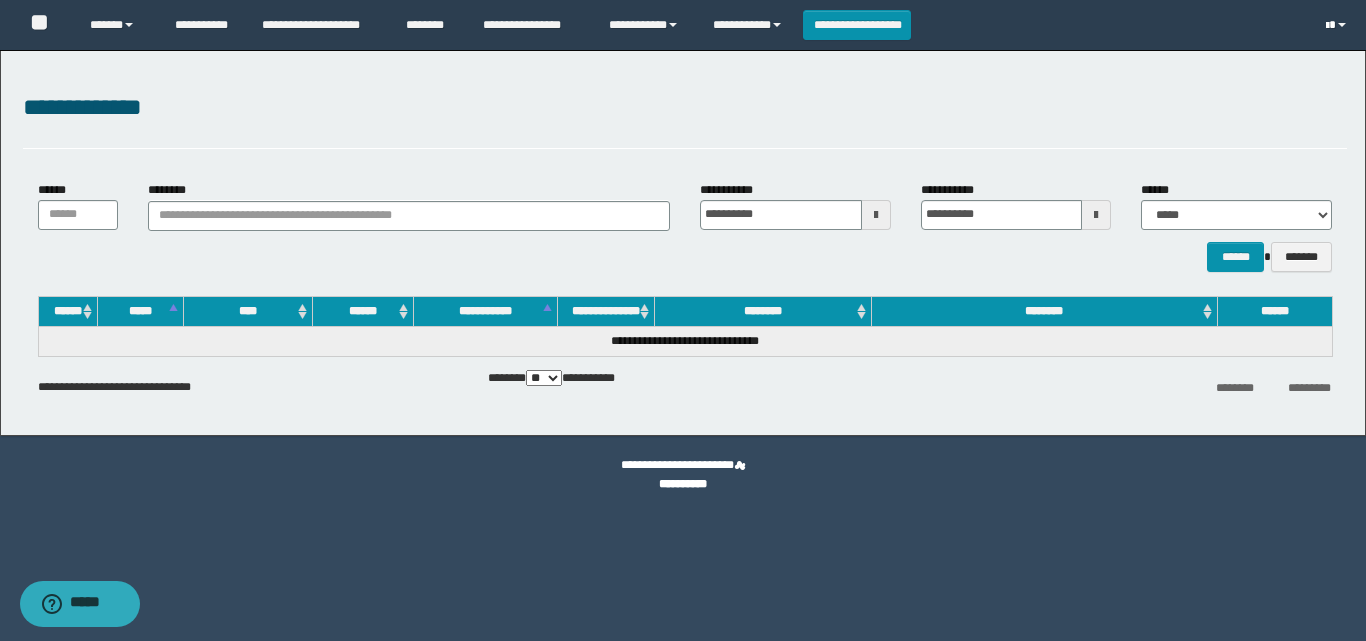 click at bounding box center (1327, 26) 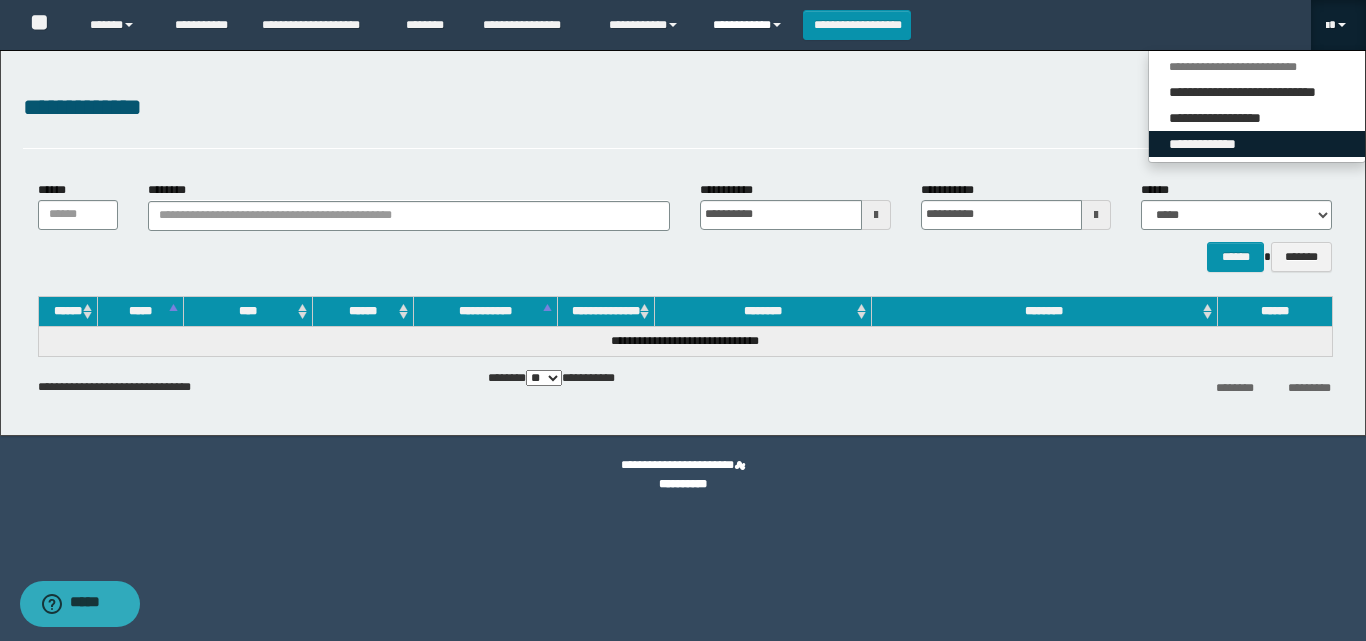 drag, startPoint x: 1258, startPoint y: 135, endPoint x: 711, endPoint y: 43, distance: 554.6828 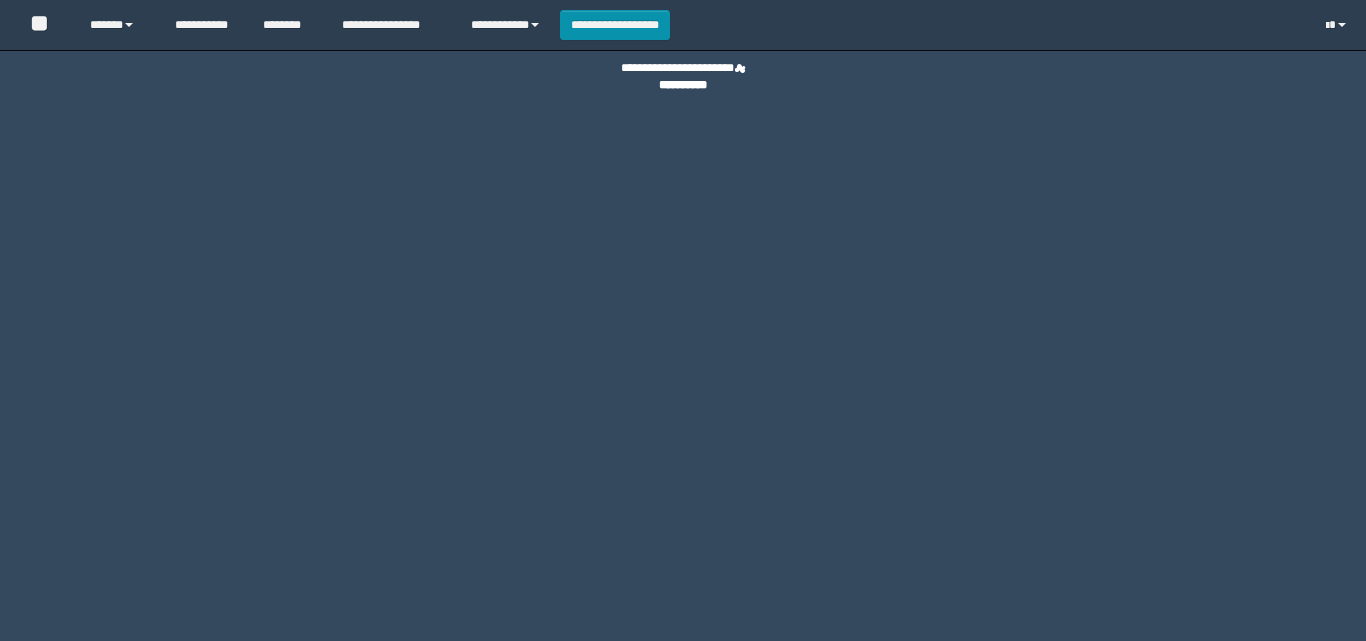 scroll, scrollTop: 0, scrollLeft: 0, axis: both 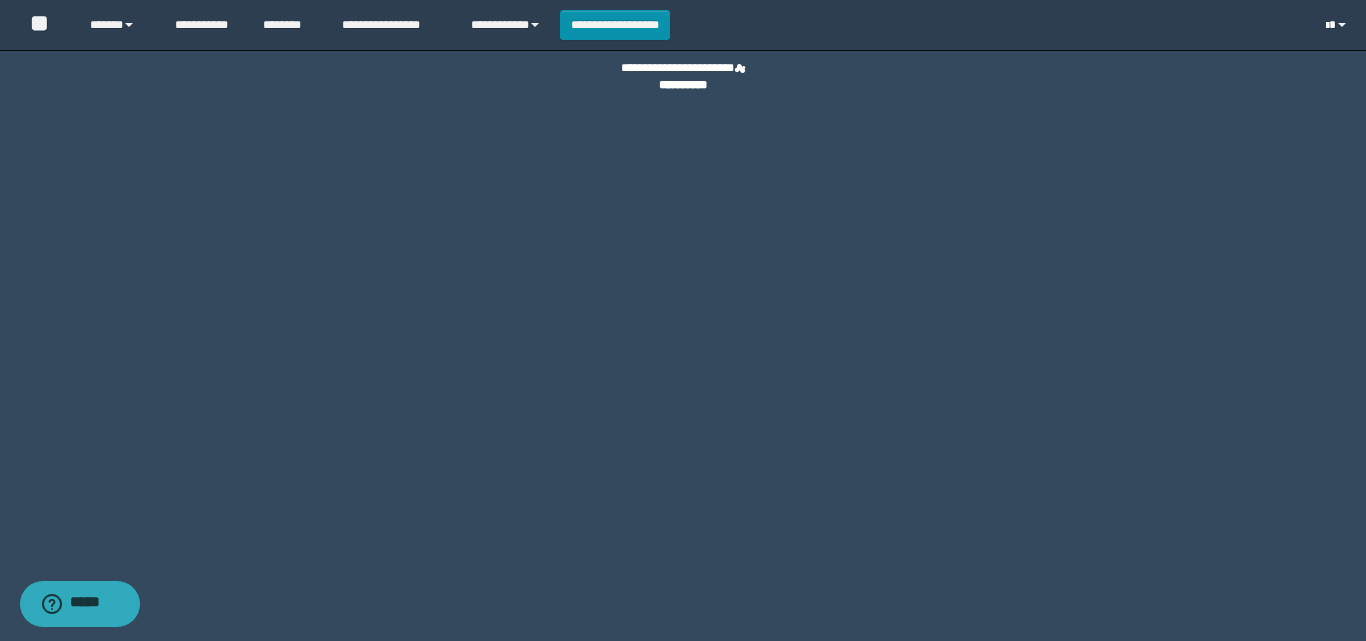 click at bounding box center (1338, 25) 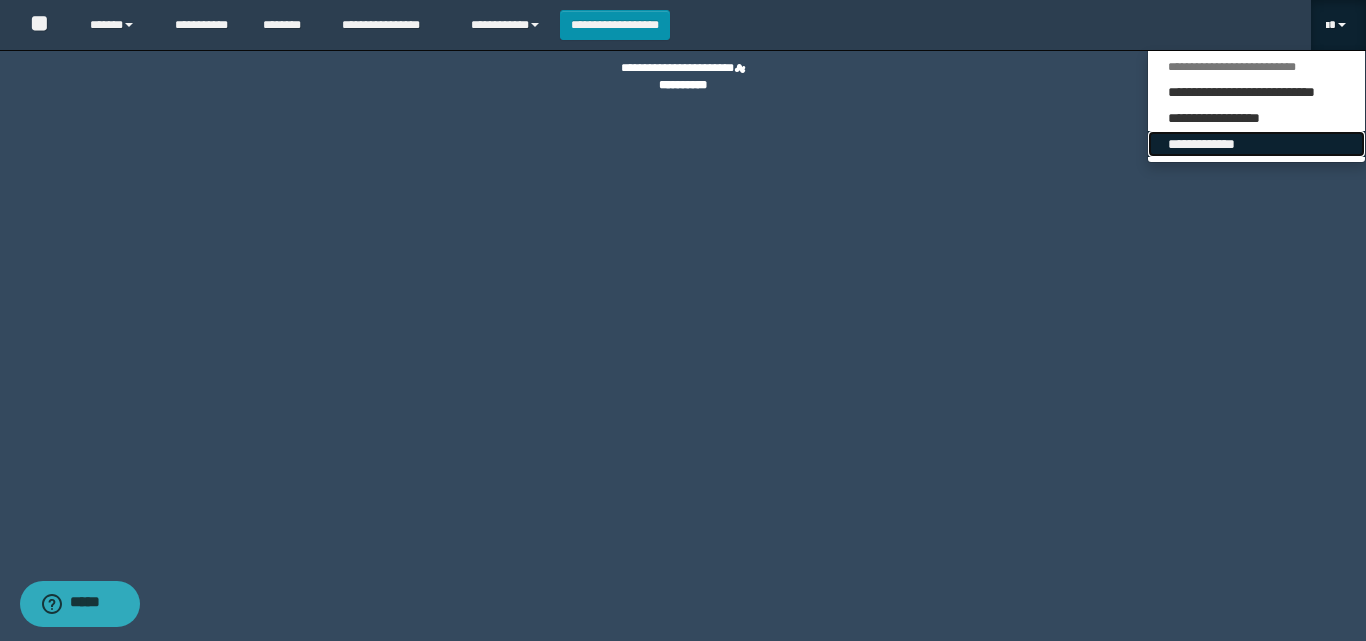drag, startPoint x: 1255, startPoint y: 136, endPoint x: 1213, endPoint y: 137, distance: 42.0119 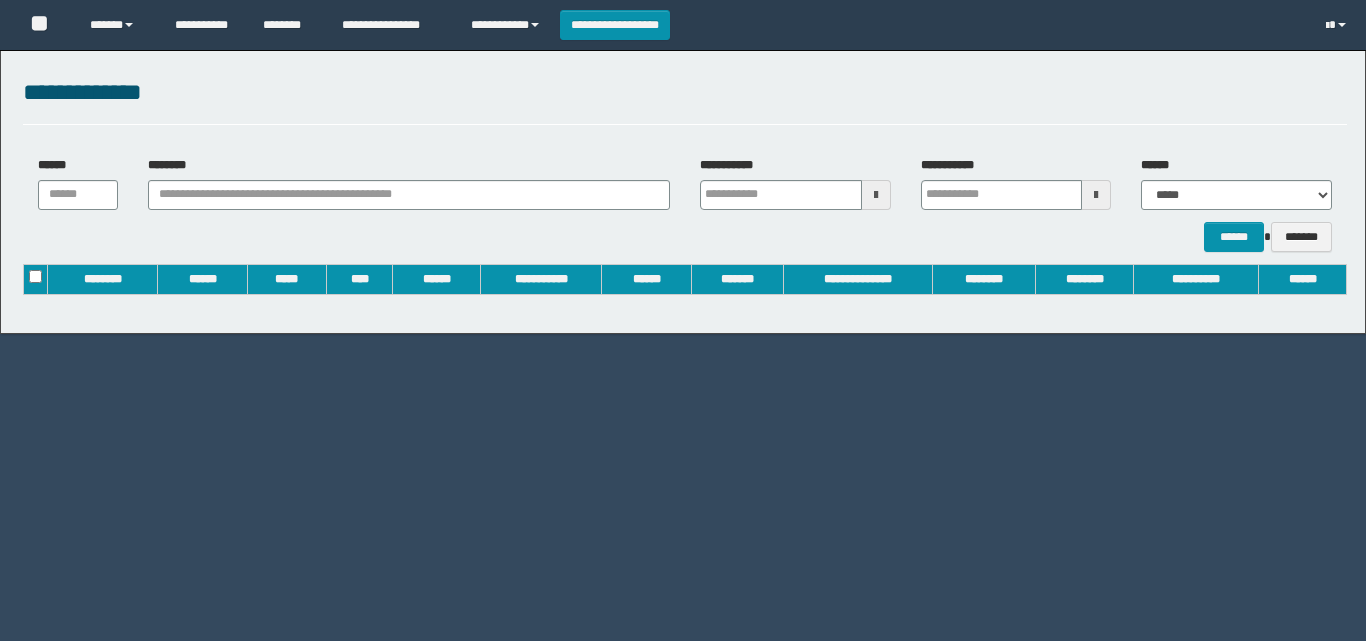 scroll, scrollTop: 0, scrollLeft: 0, axis: both 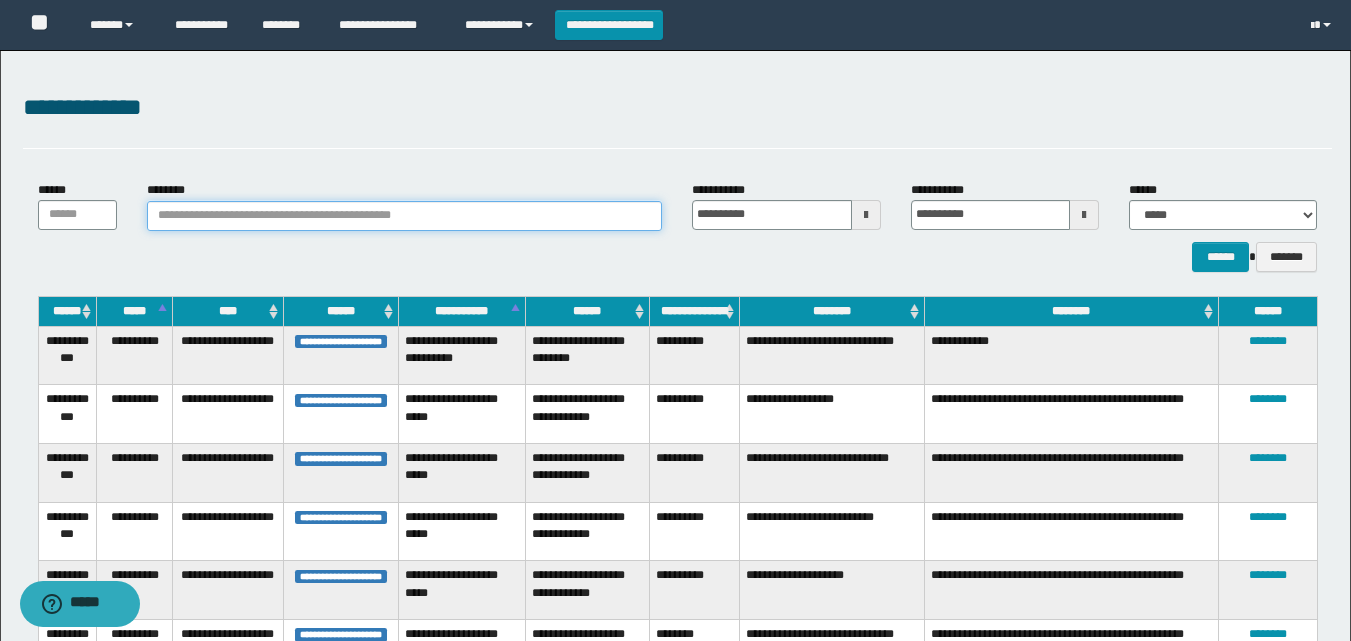 click on "********" at bounding box center (405, 216) 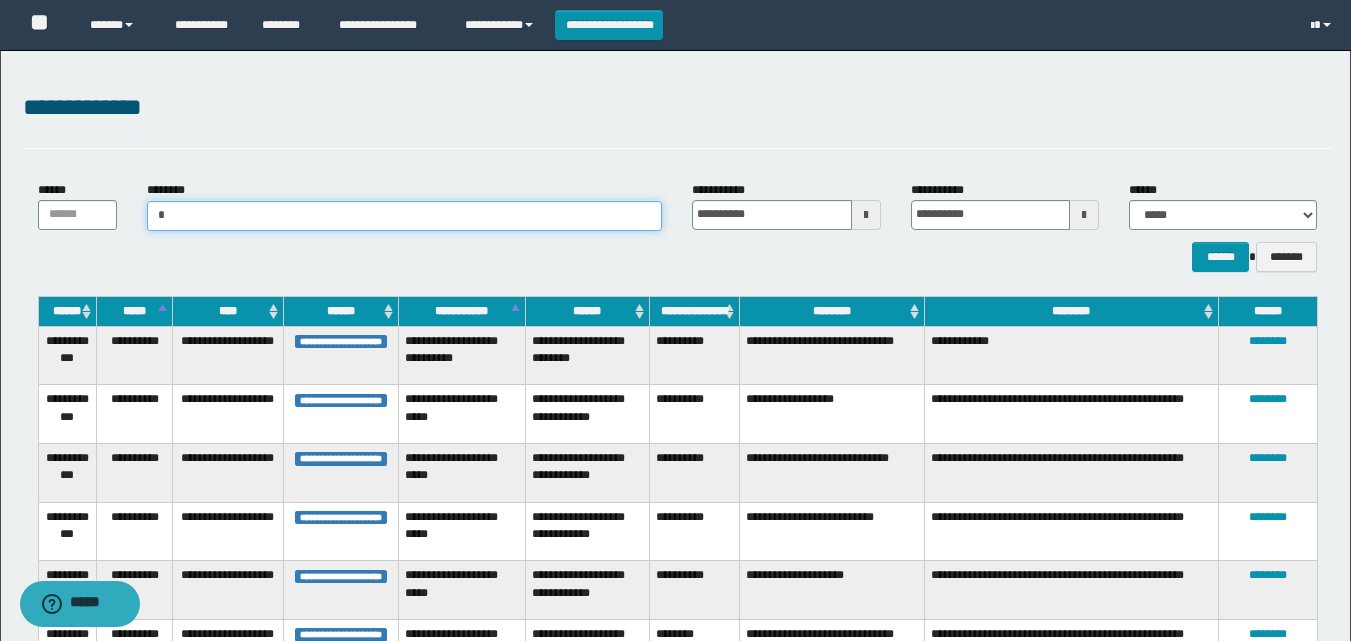 type on "**" 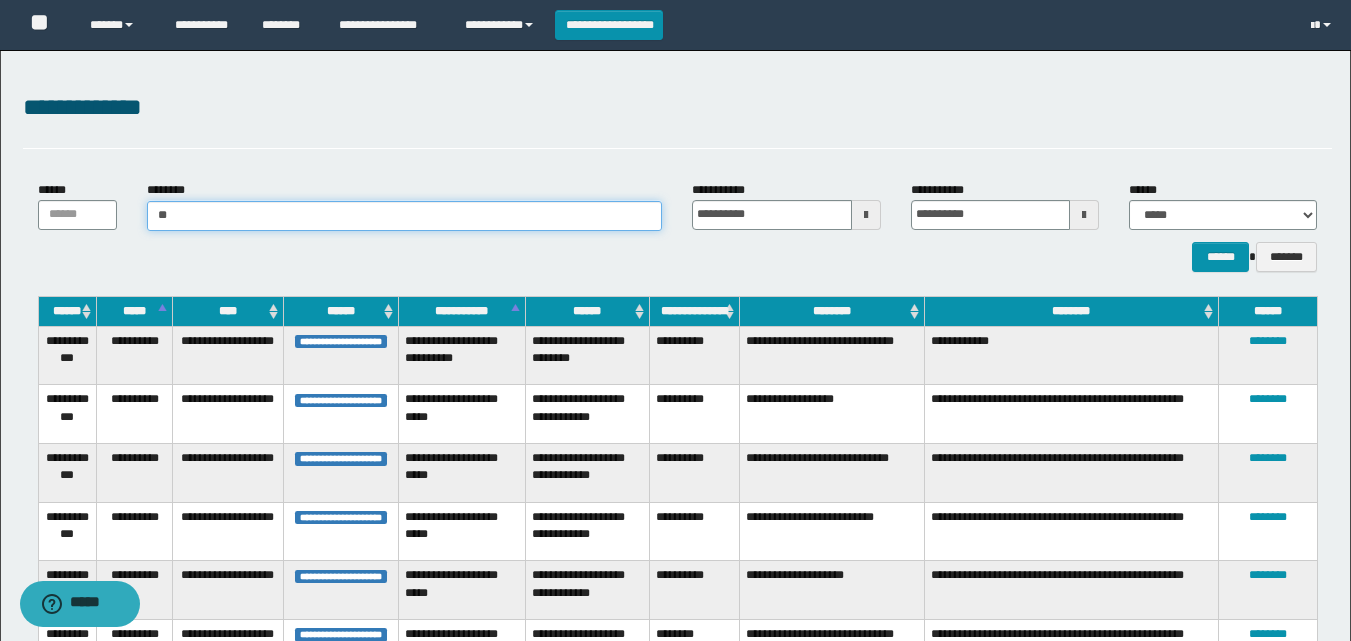 type on "**" 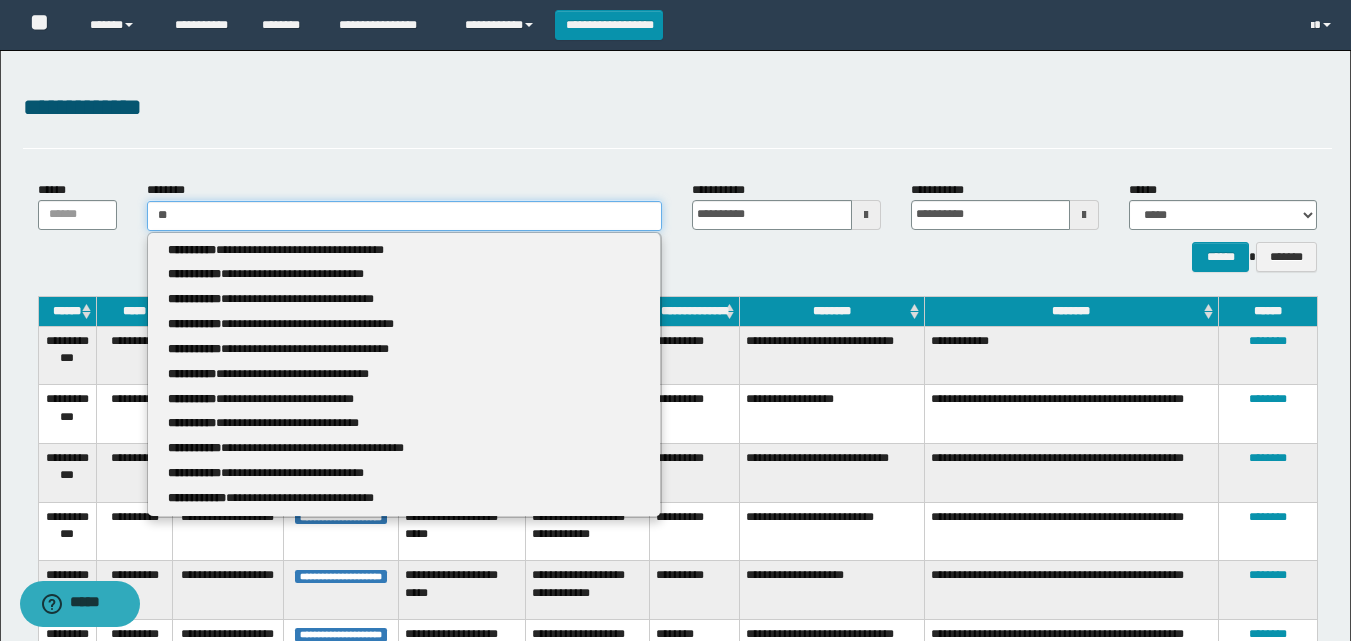 type 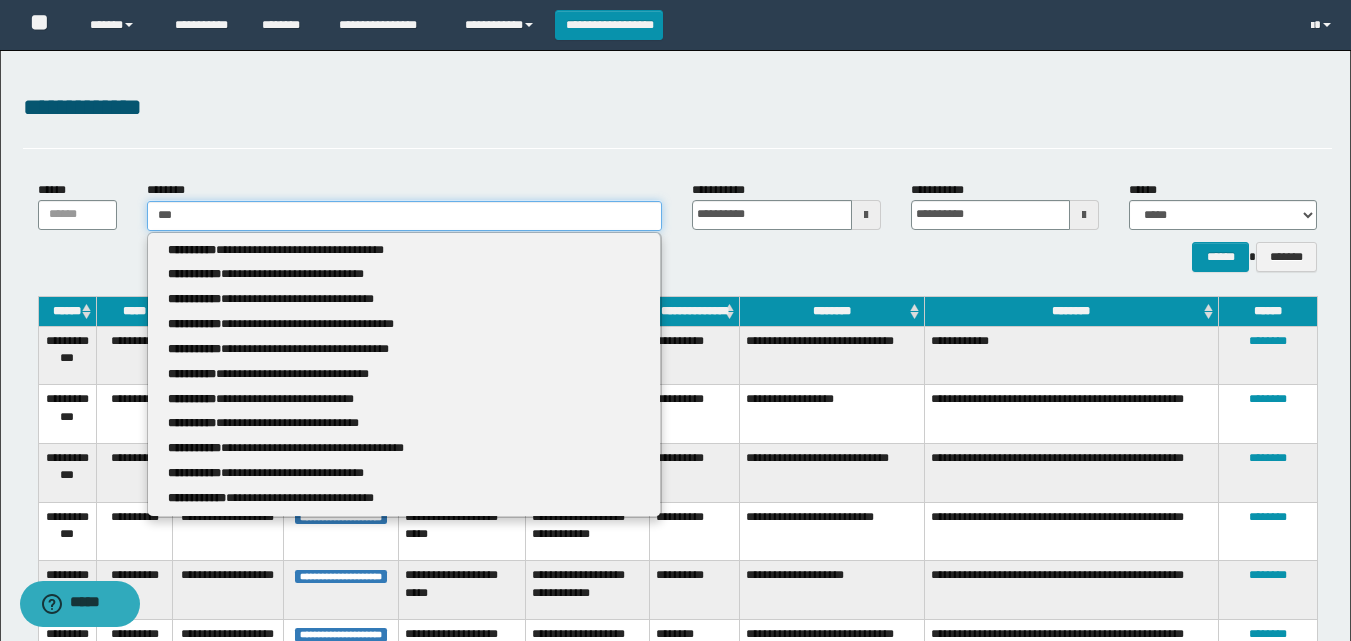 type on "****" 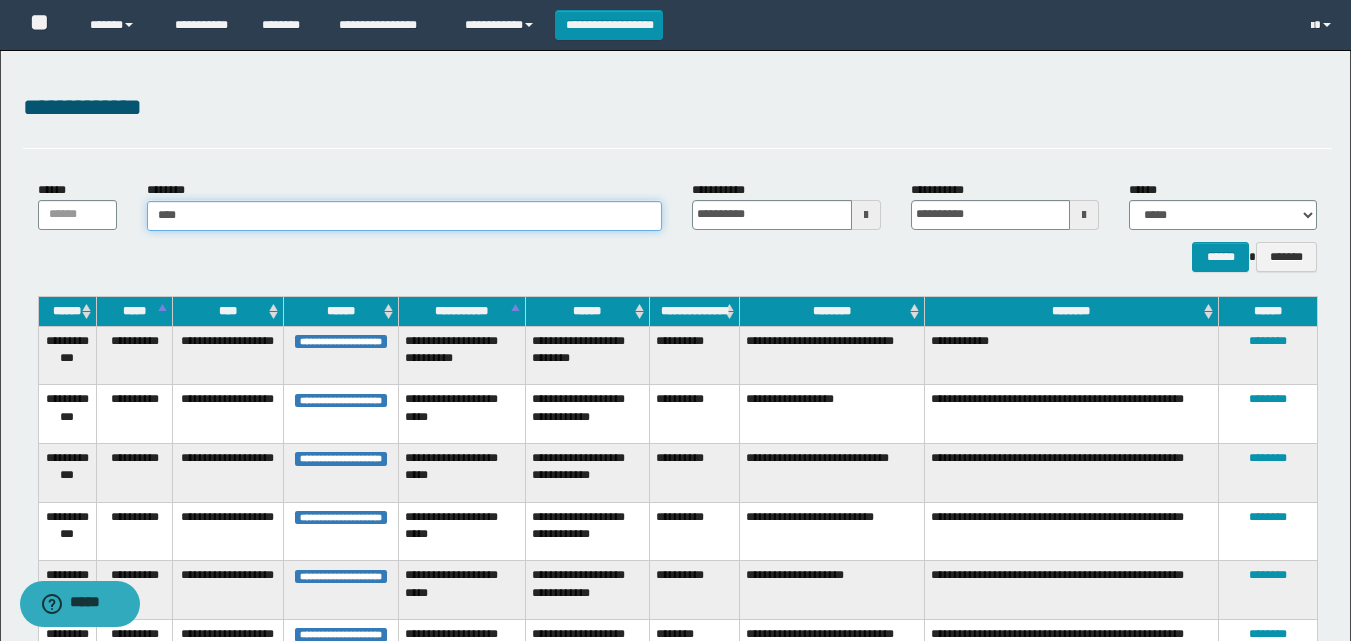 type on "****" 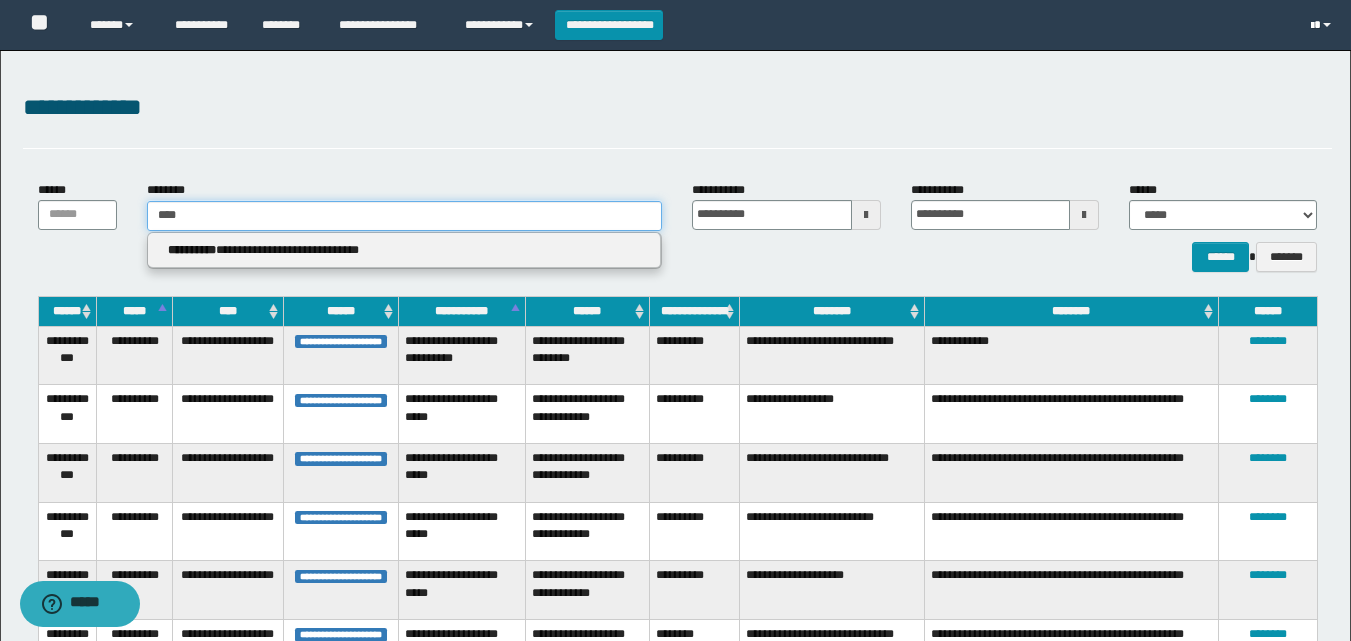 type on "****" 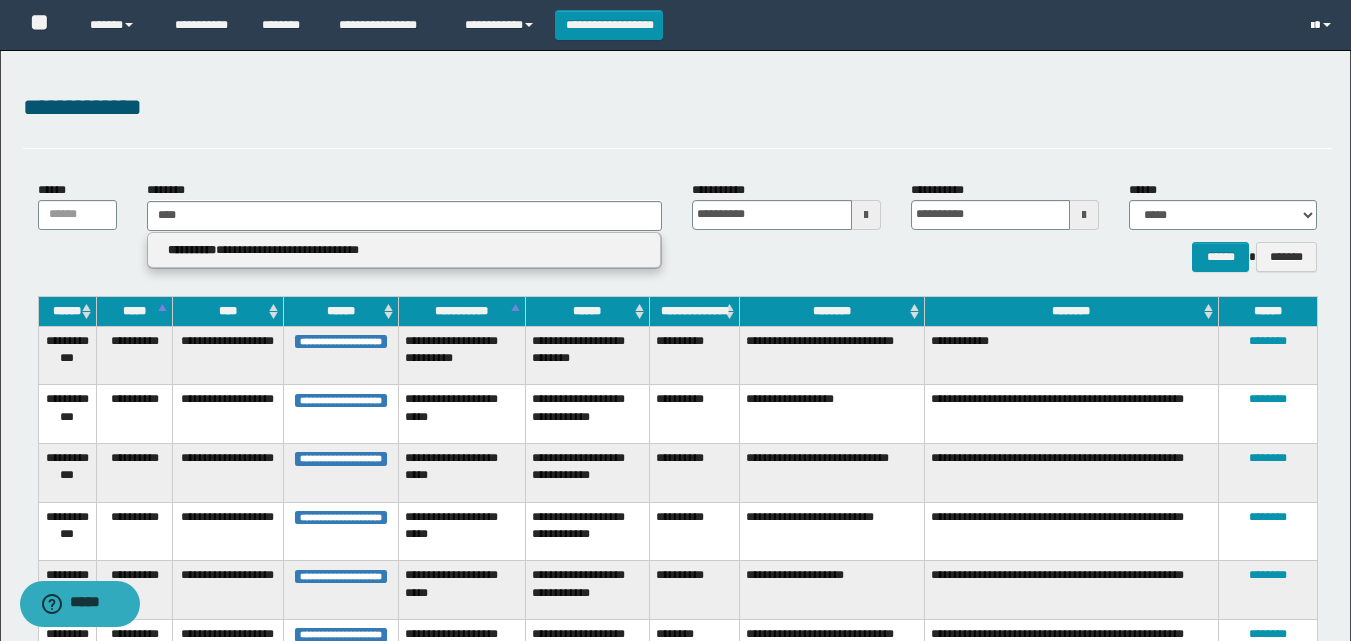 type 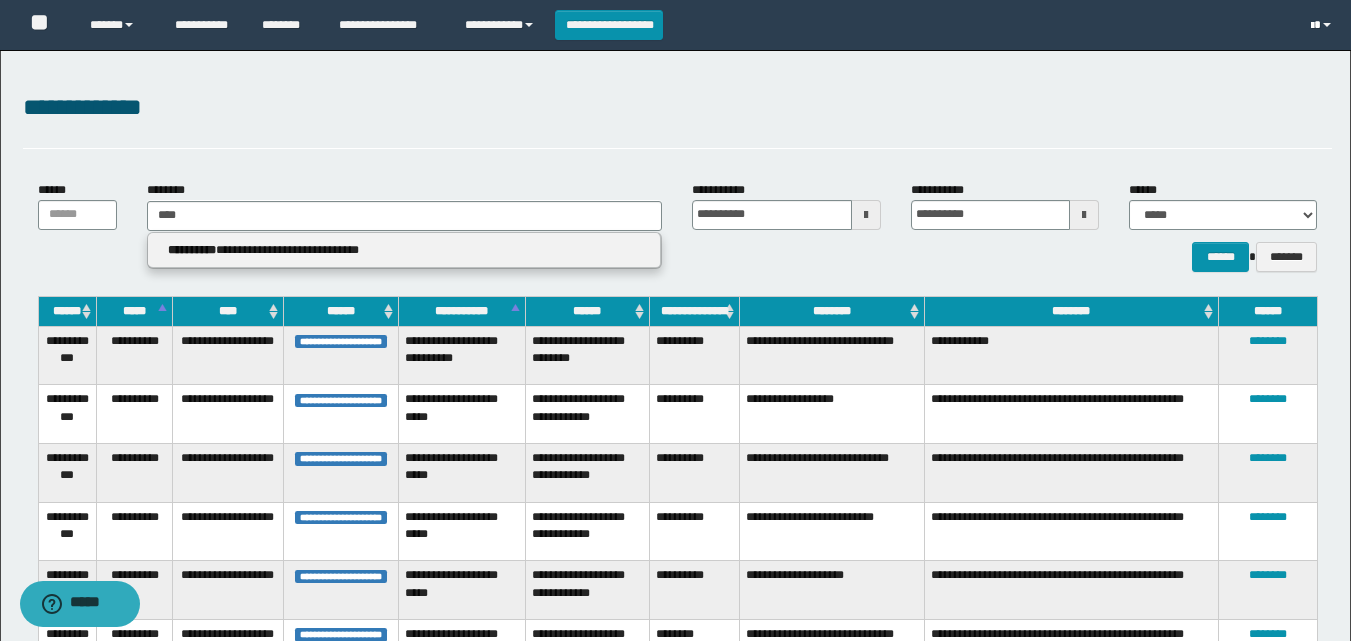click at bounding box center [1323, 25] 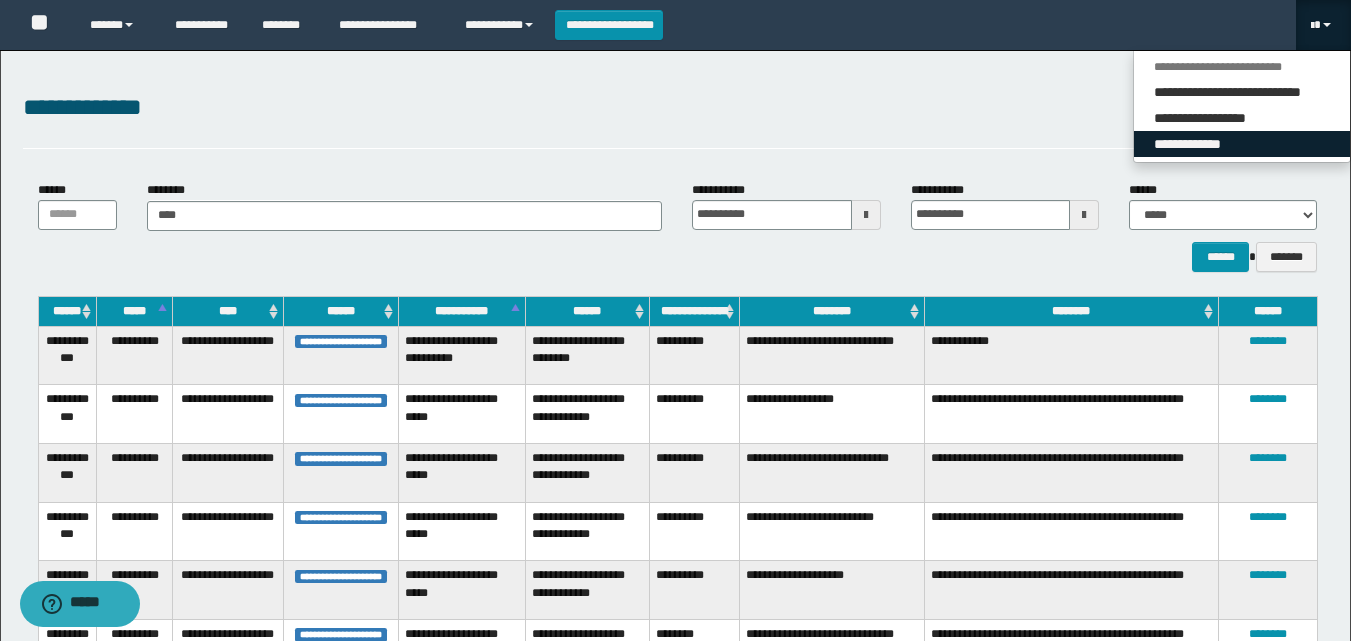 click on "**********" at bounding box center (1242, 144) 